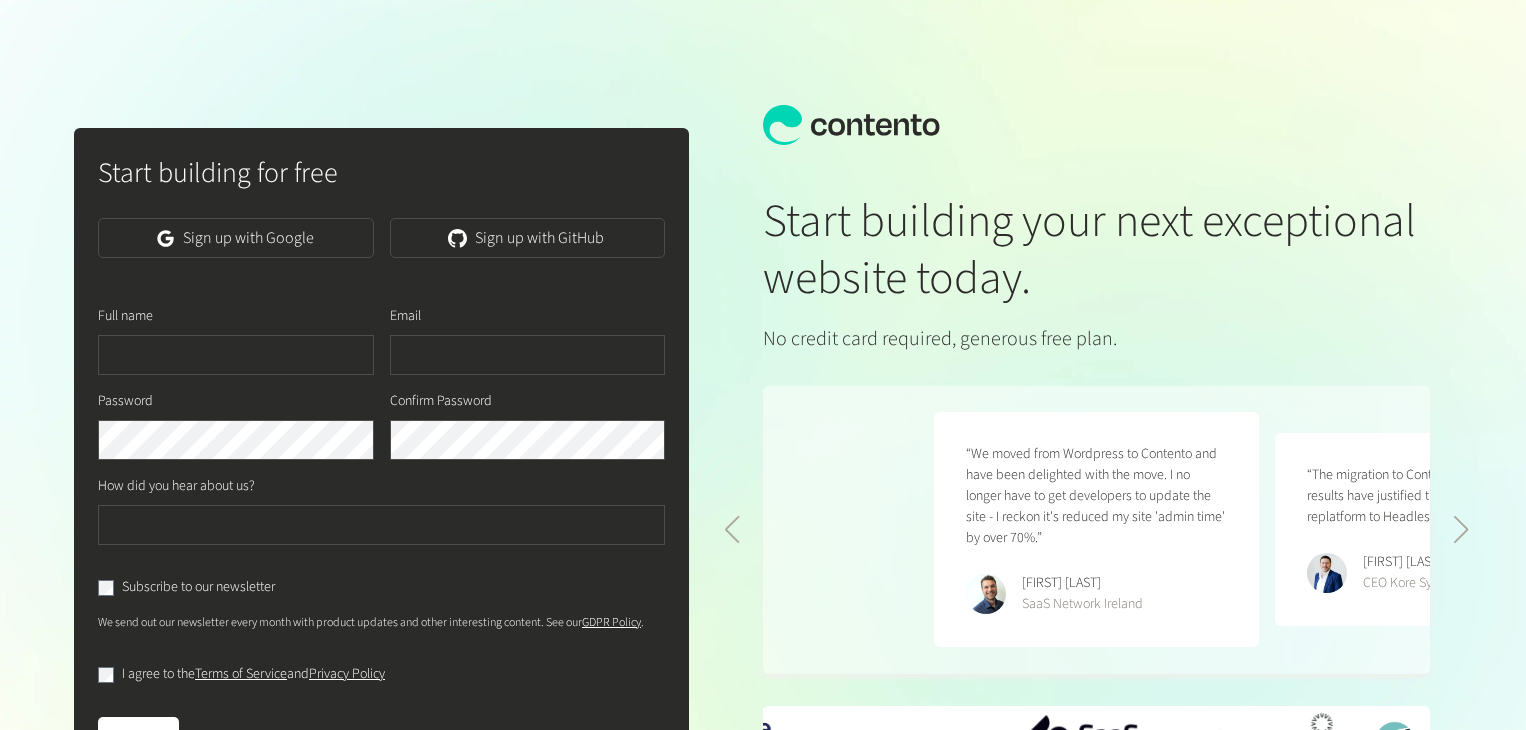 scroll, scrollTop: 142, scrollLeft: 0, axis: vertical 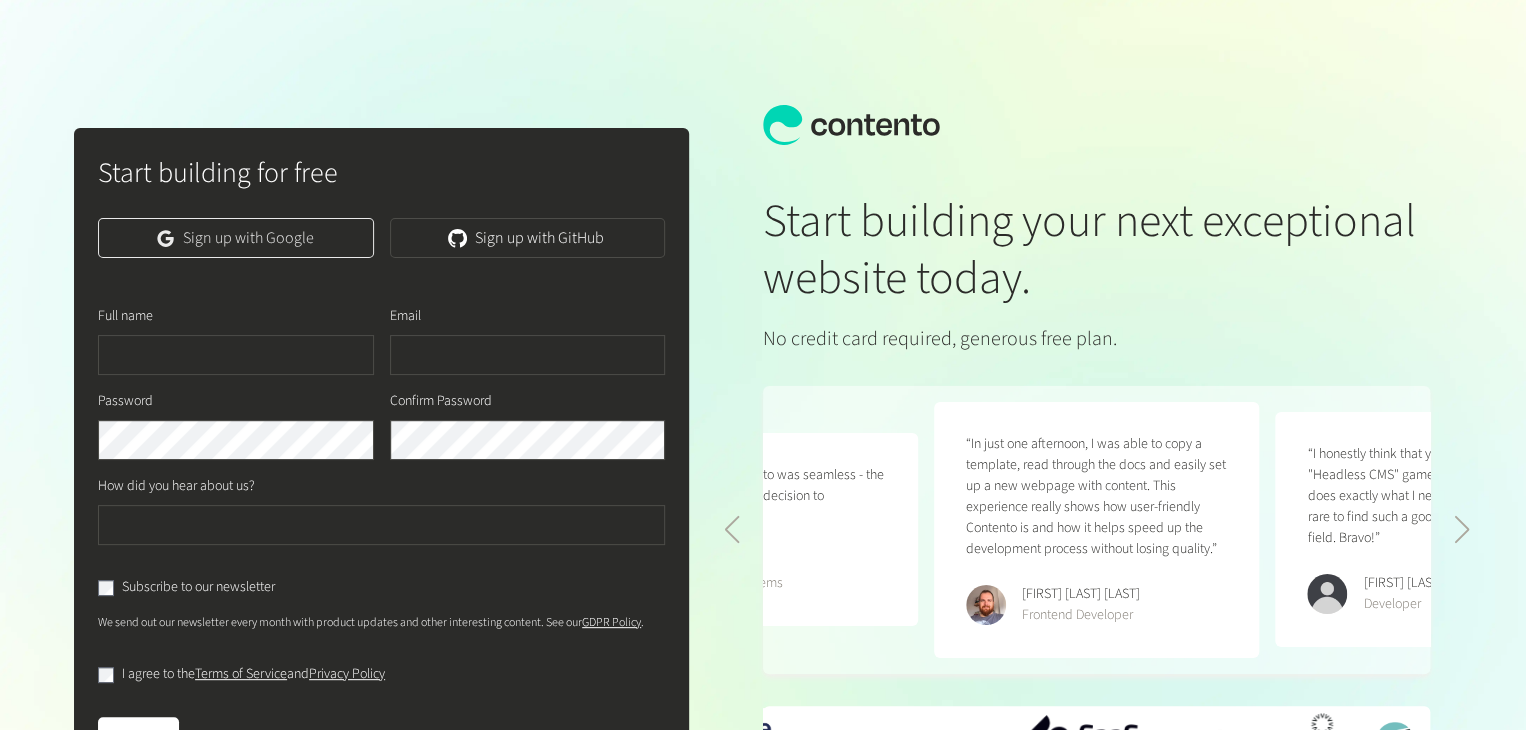 click on "Sign up with Google" 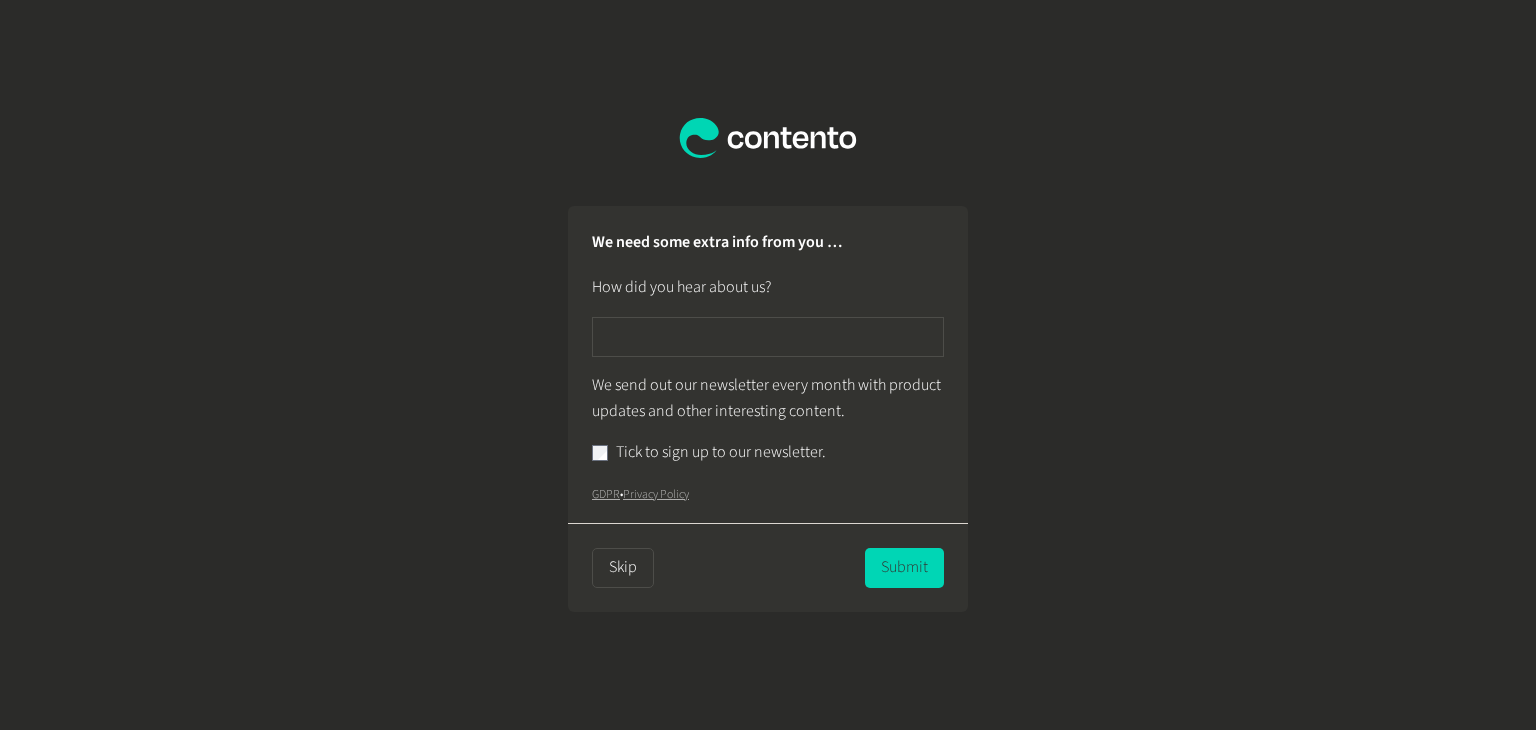 scroll, scrollTop: 0, scrollLeft: 0, axis: both 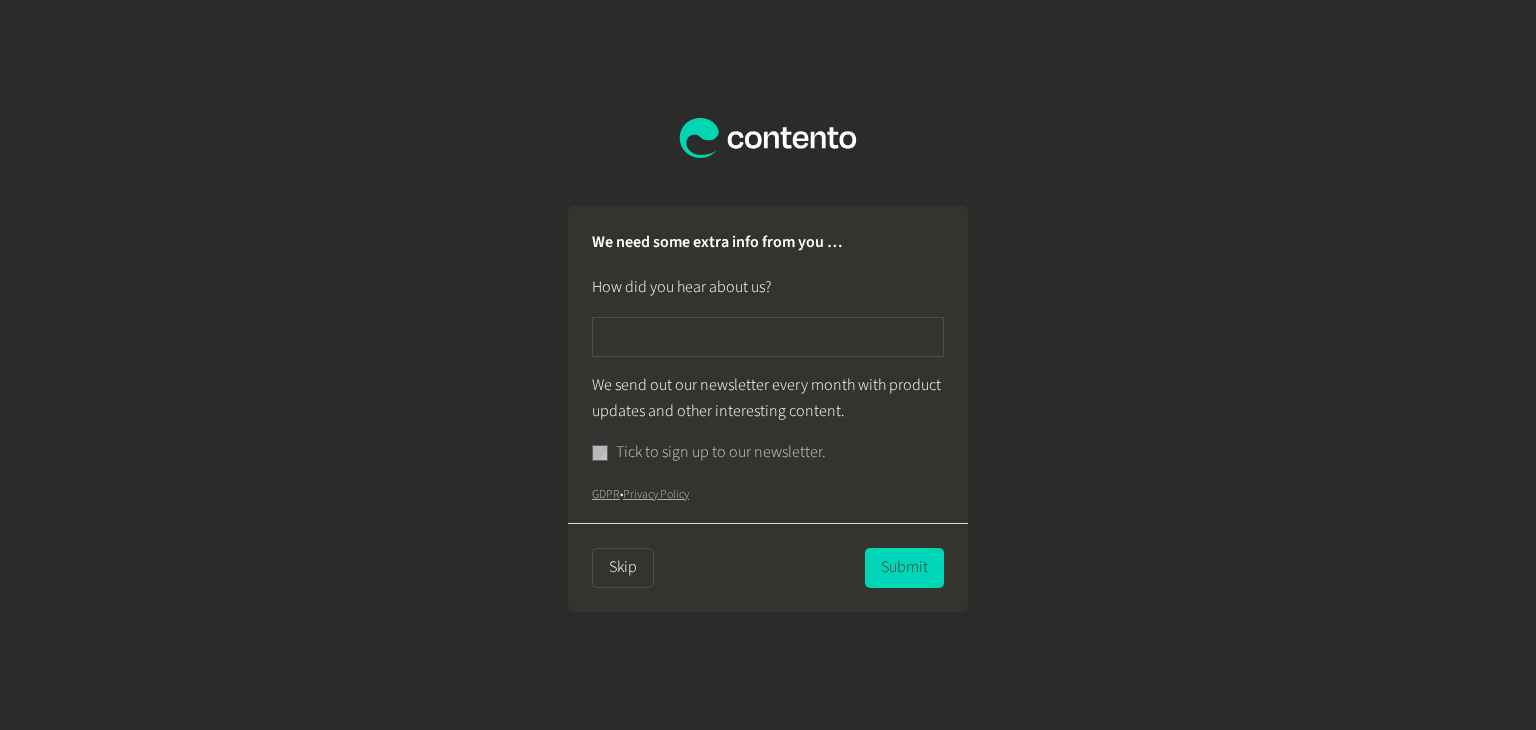 click on "Tick to sign up to our newsletter." 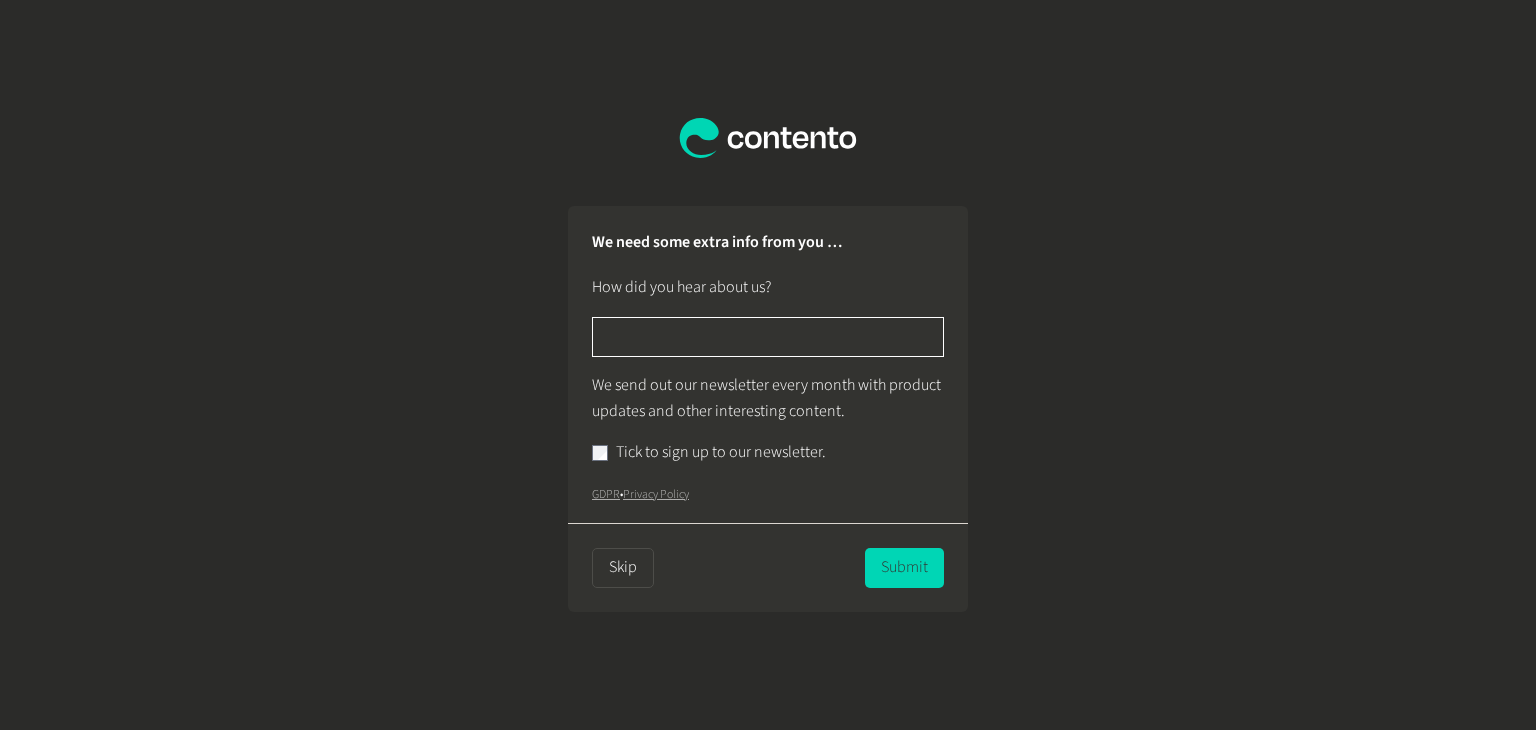 click 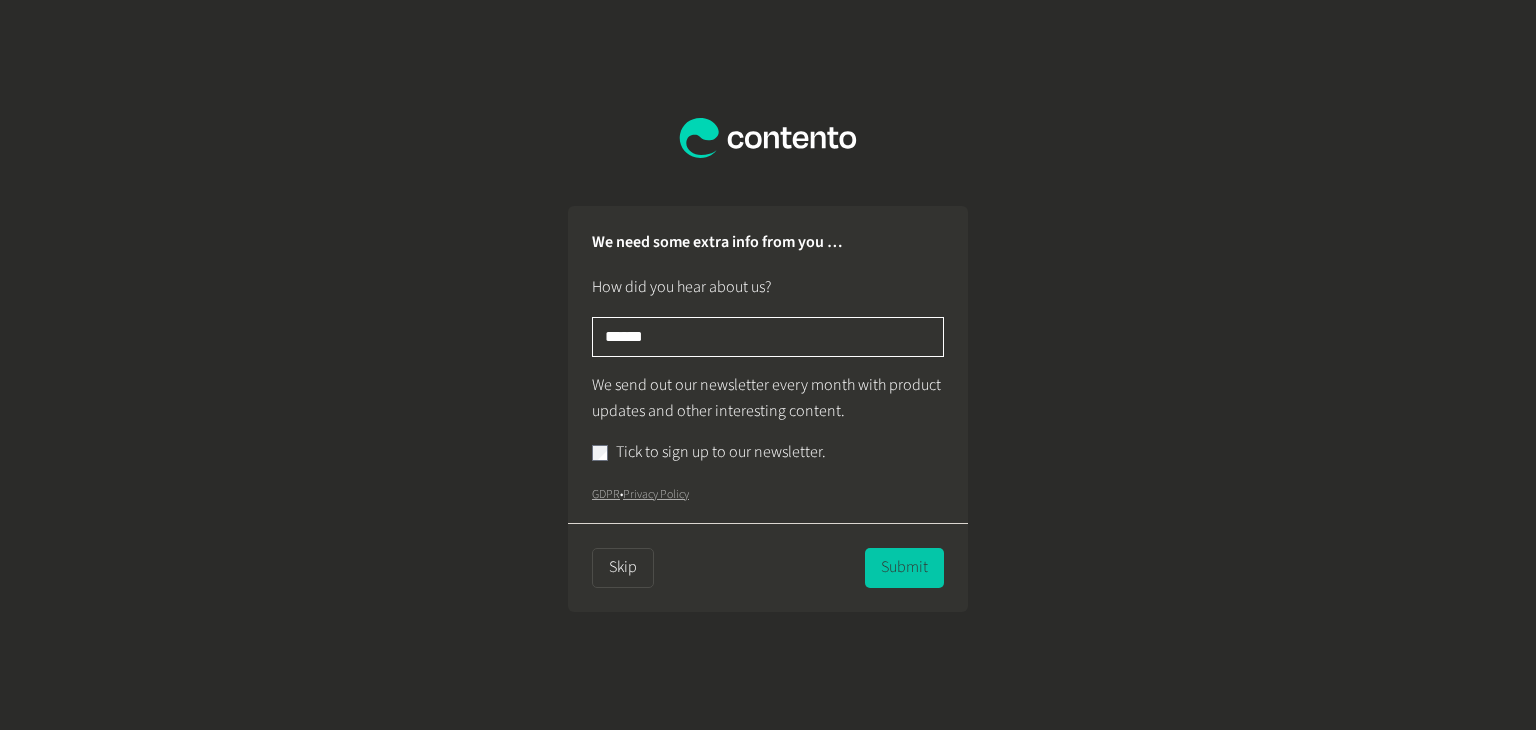 type on "******" 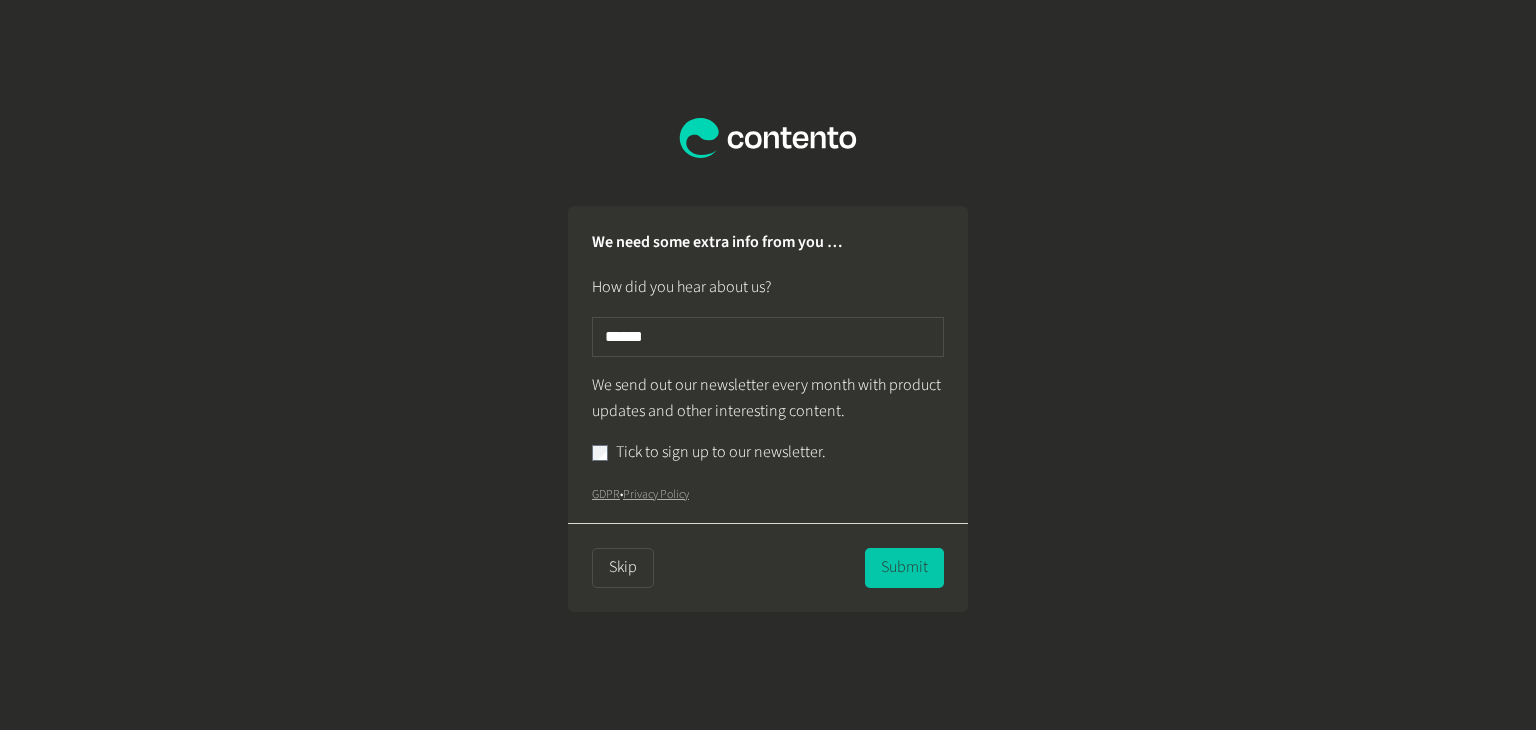 click on "Submit" 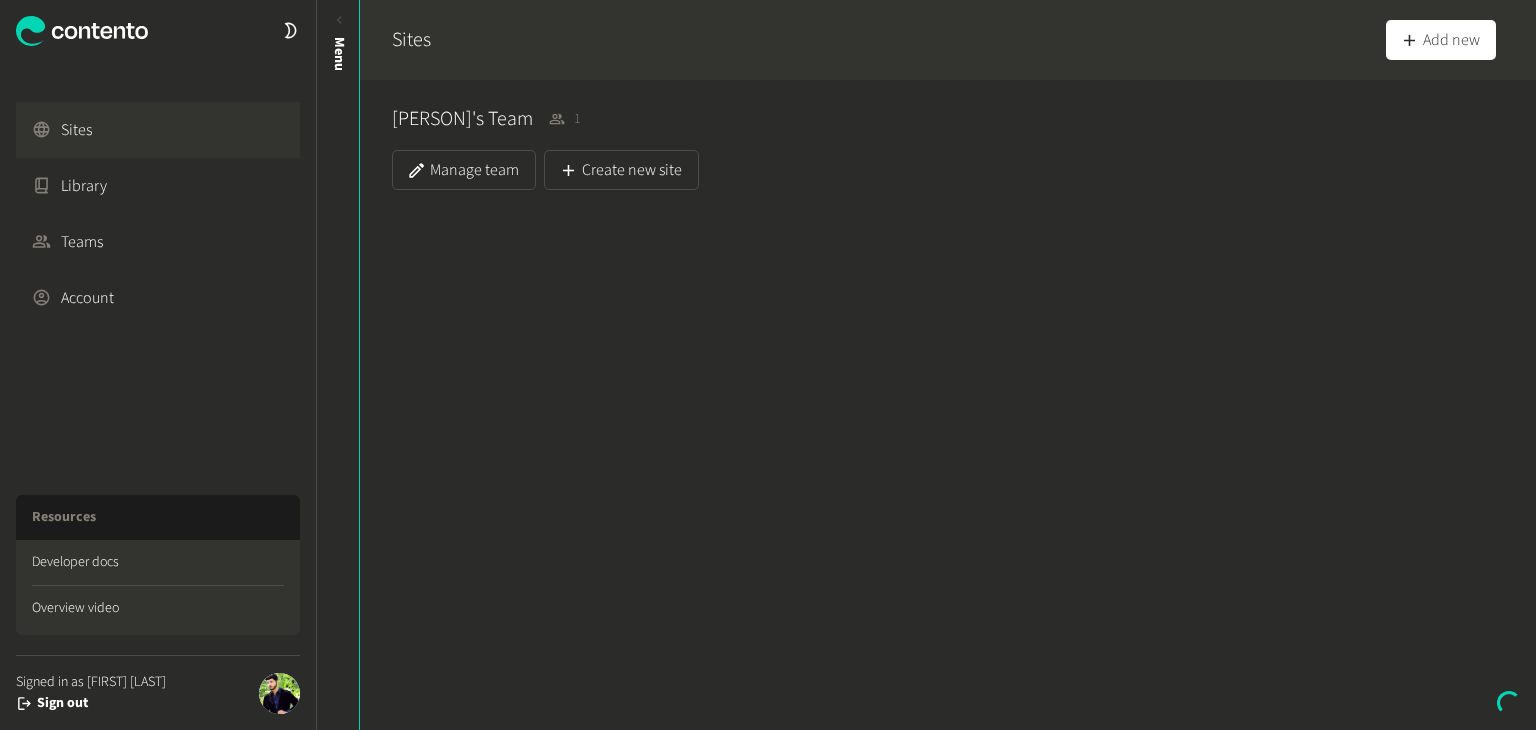 click on "[PERSON]'s Team  1  Manage team   Create new site" 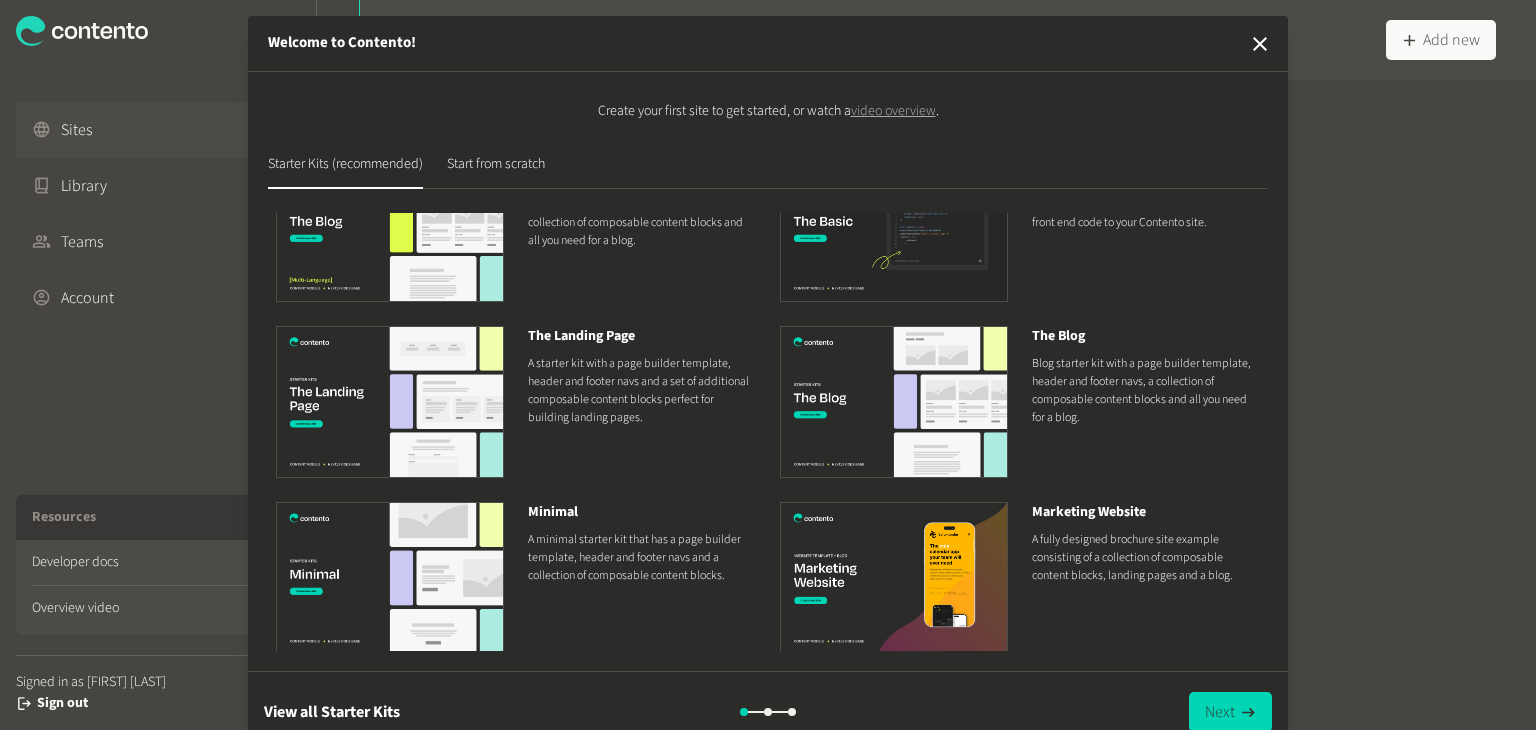 scroll, scrollTop: 253, scrollLeft: 0, axis: vertical 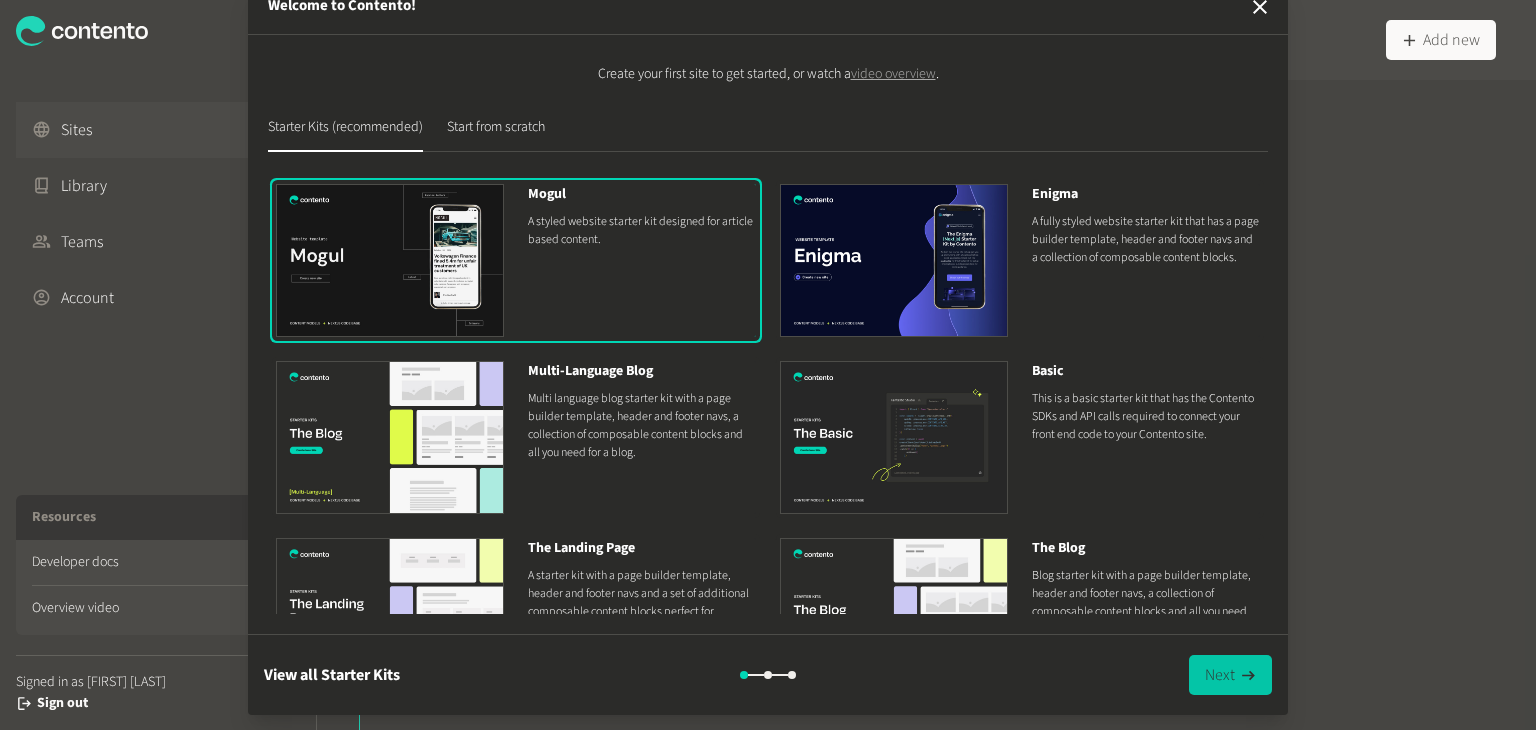 click on "Next" at bounding box center (1230, 675) 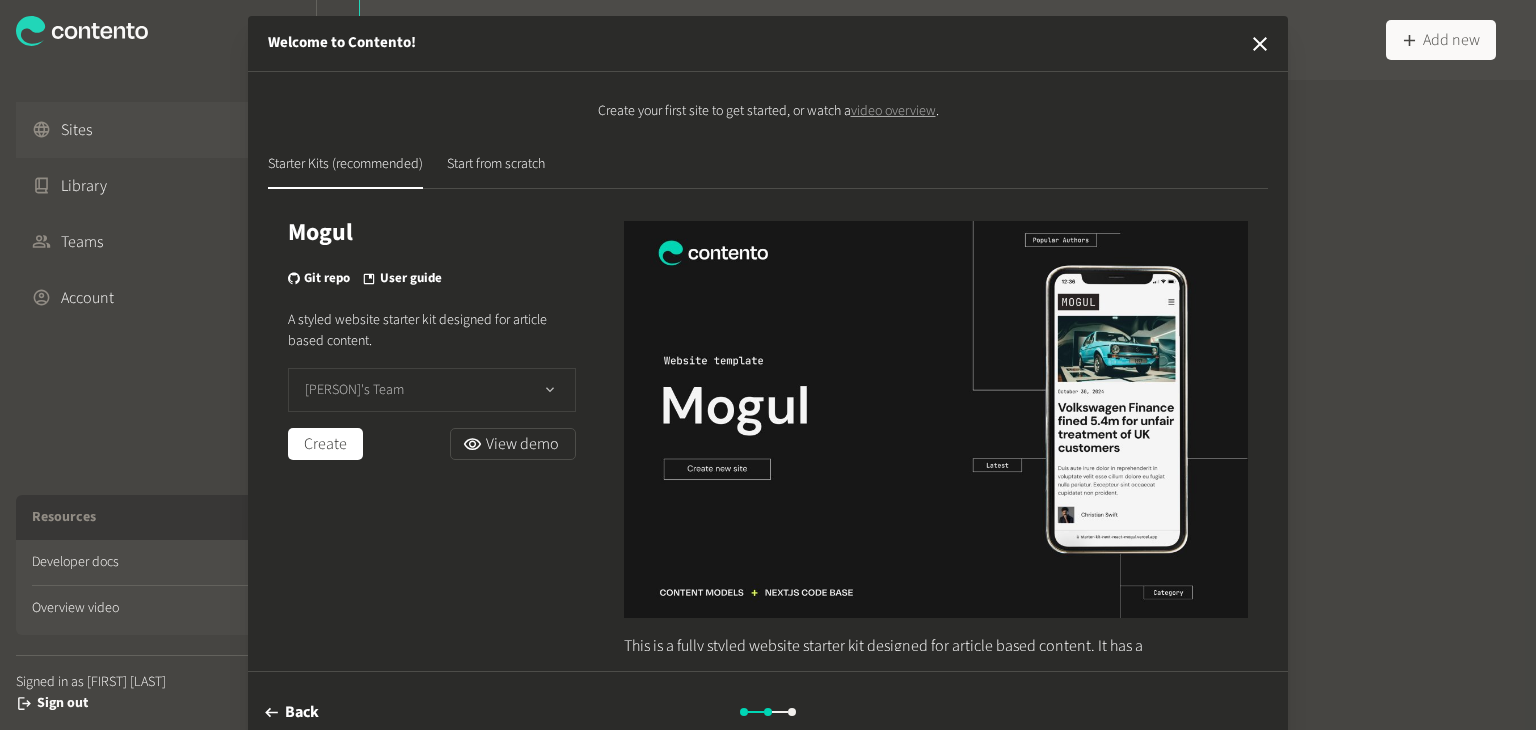 click on "[PERSON]'s Team" at bounding box center [432, 390] 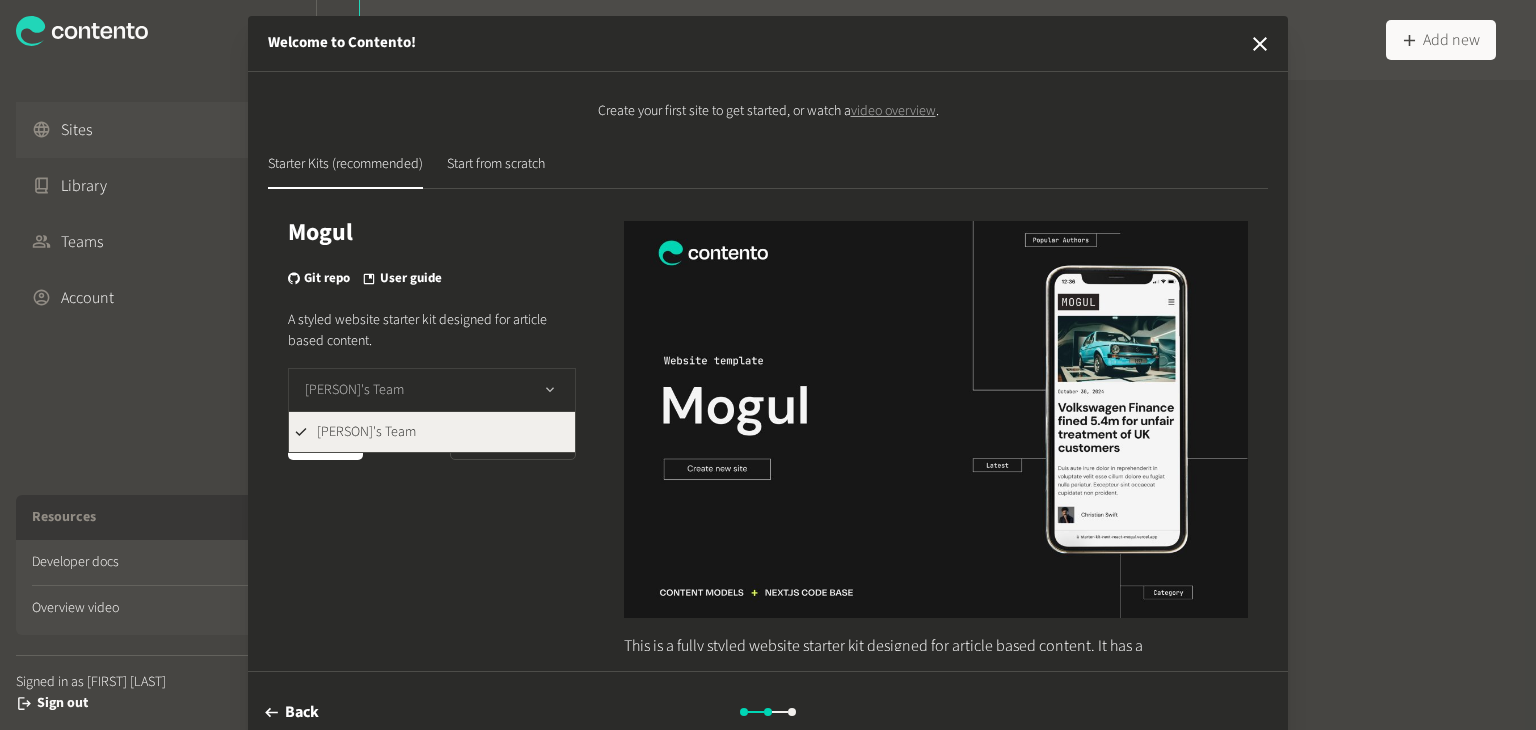 click on "[PERSON]'s Team" at bounding box center [432, 390] 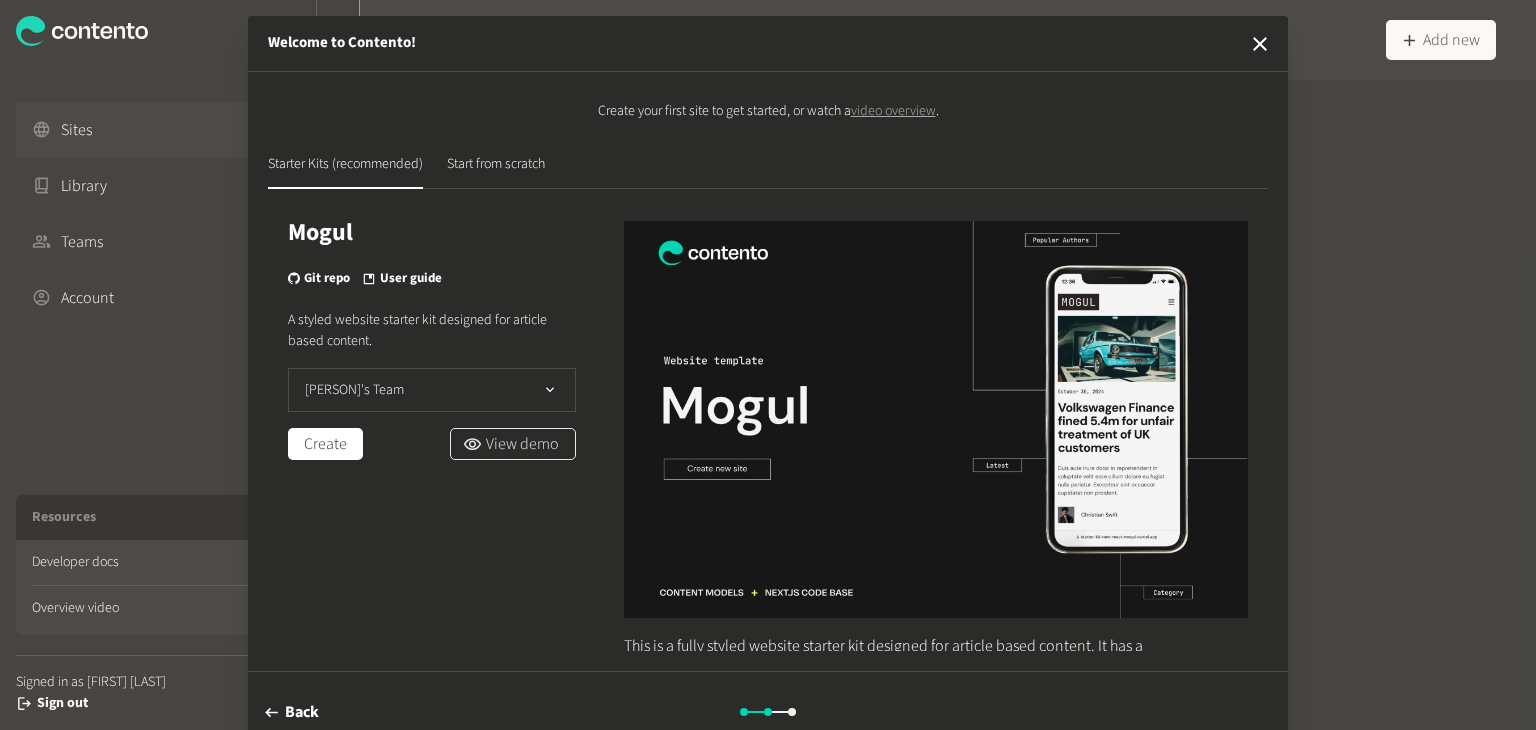 click on "View demo" at bounding box center (513, 444) 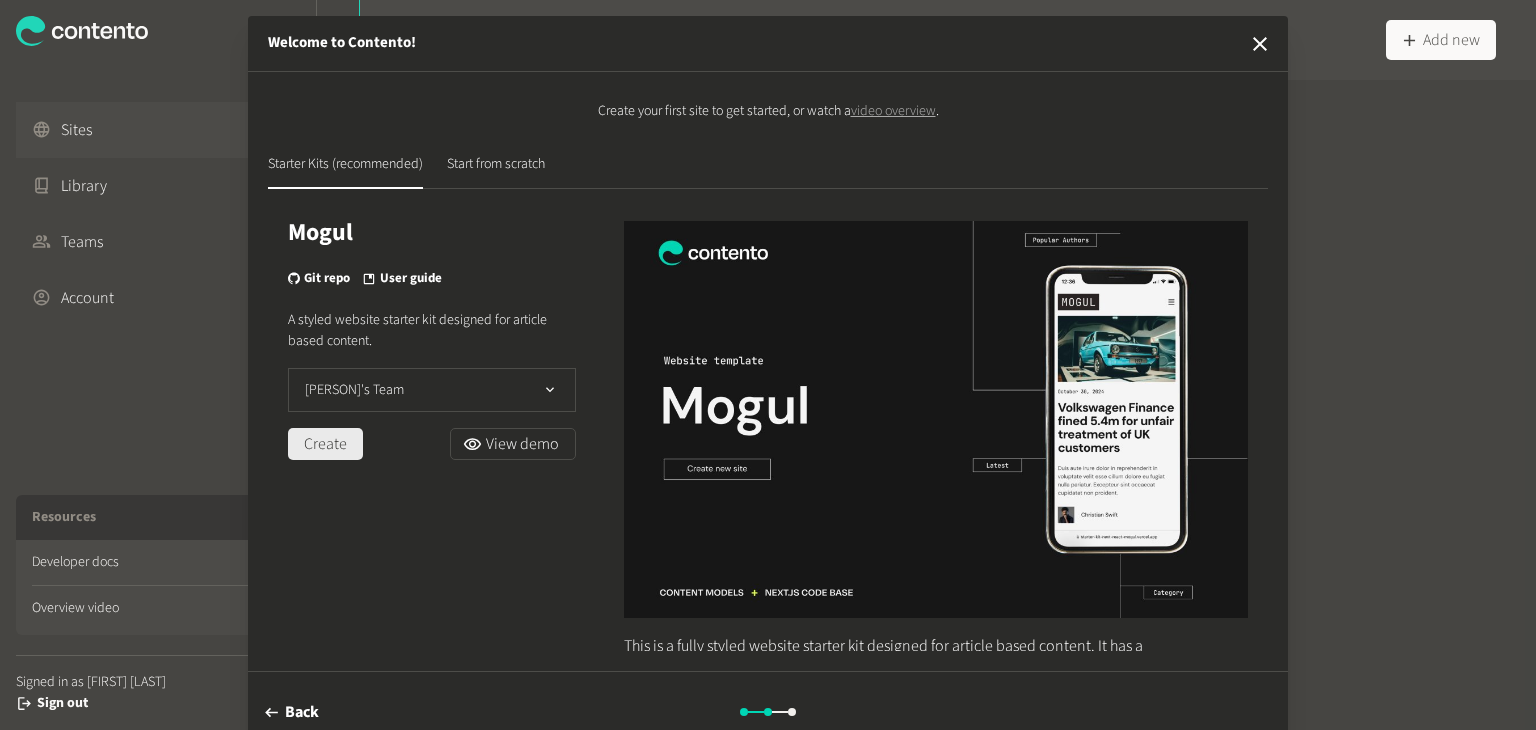 click on "Create" at bounding box center (325, 444) 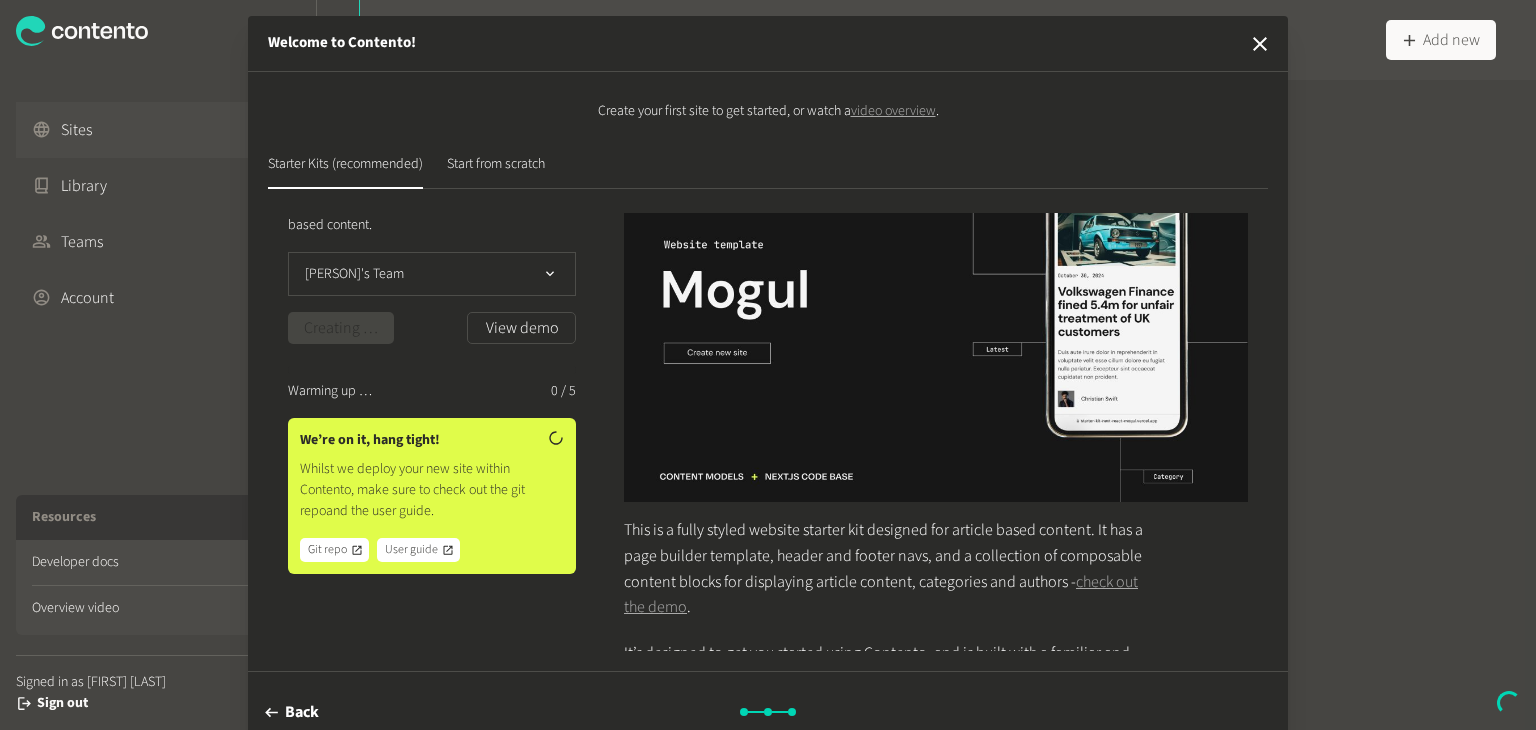 scroll, scrollTop: 248, scrollLeft: 0, axis: vertical 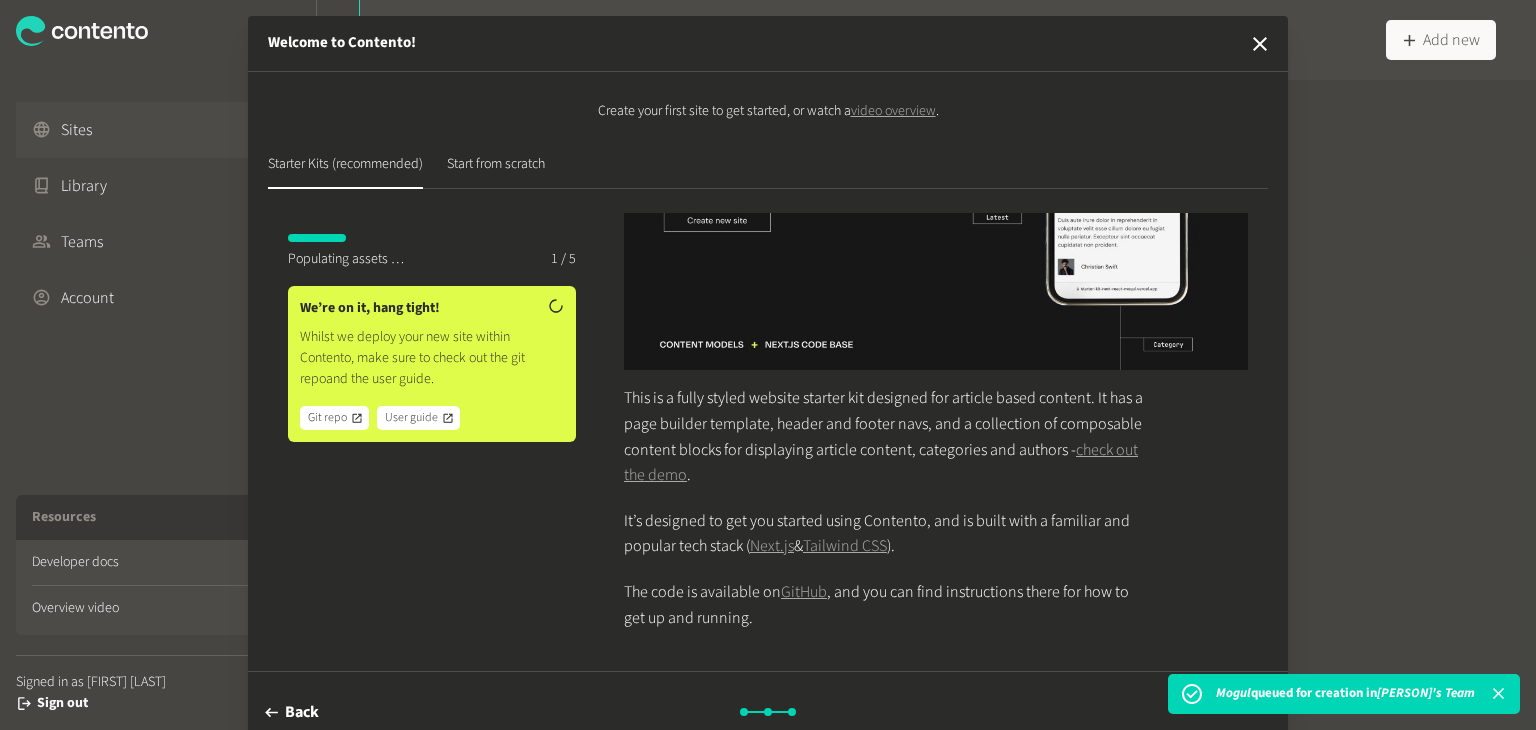 click on "We’re on it, hang tight!  Whilst we deploy your new site within Contento, make sure to check out the git repo   and the user guide   .   Git repo   User guide" 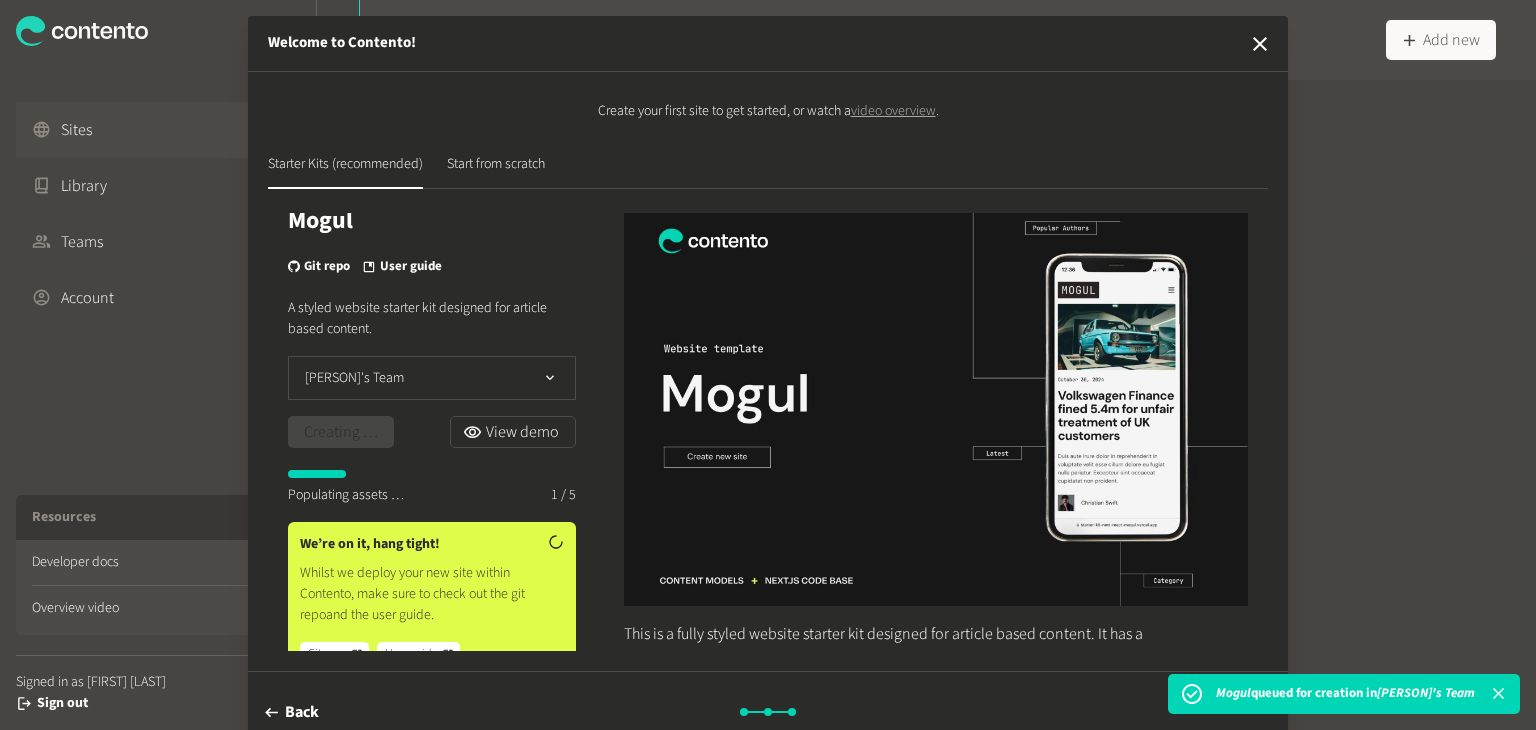 scroll, scrollTop: 0, scrollLeft: 0, axis: both 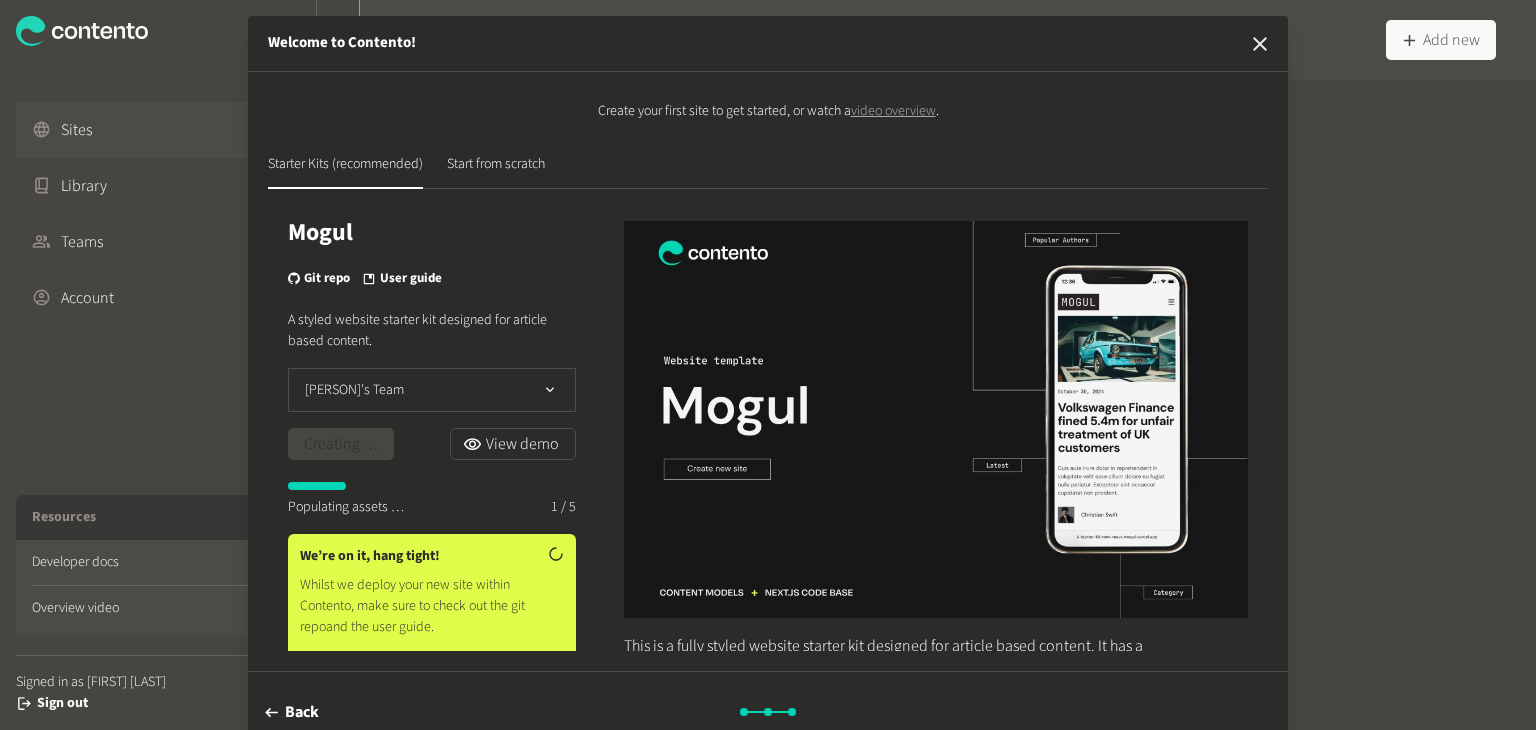 click 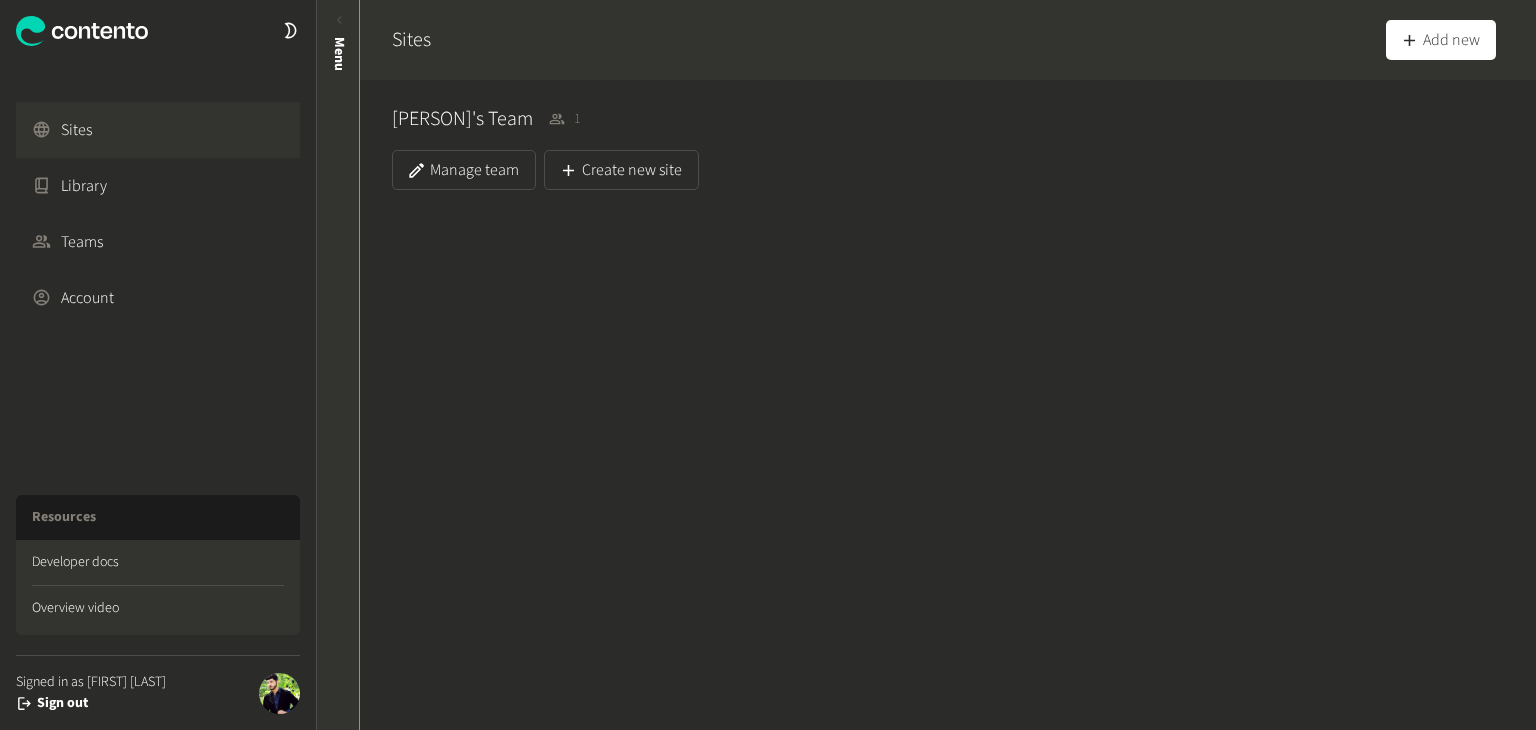 click 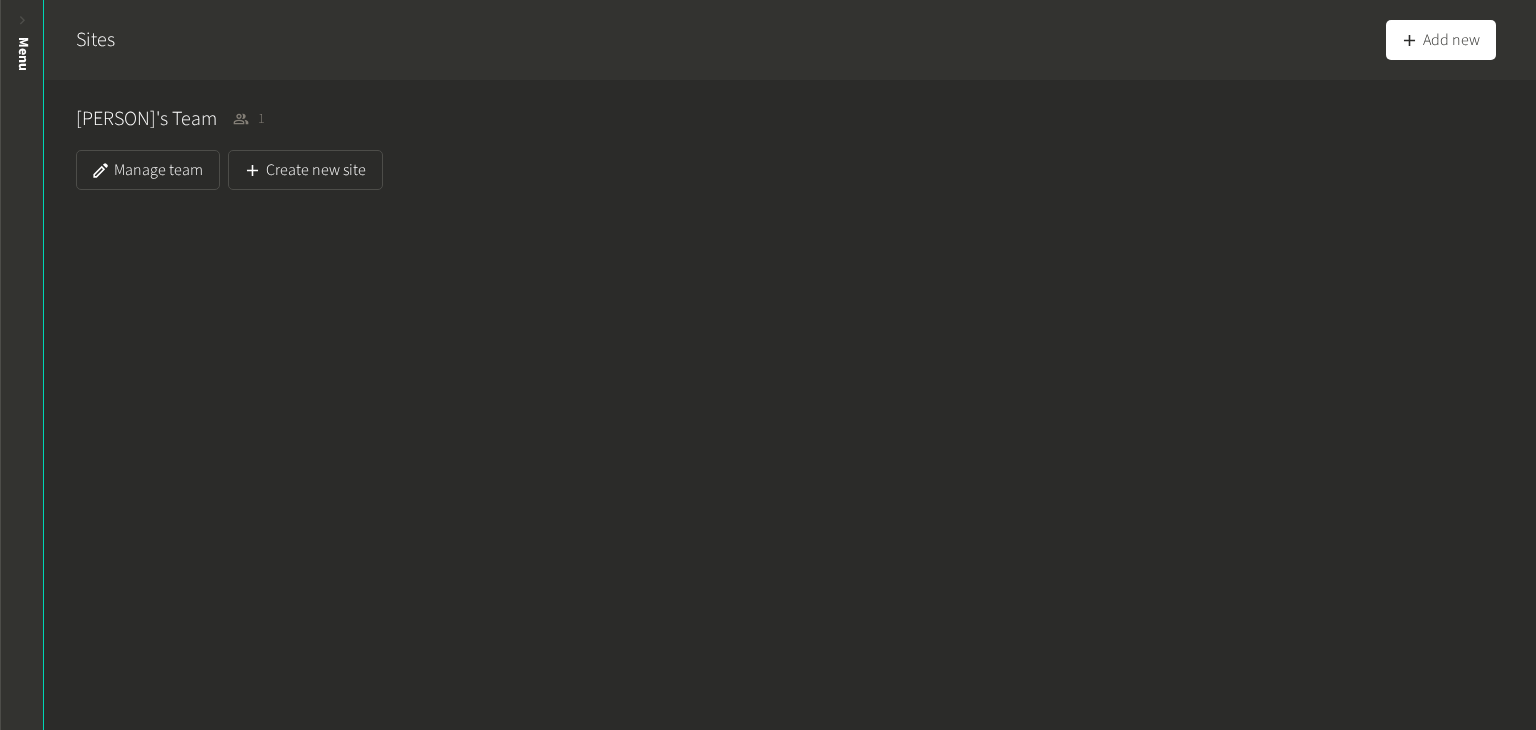 click on "Menu" 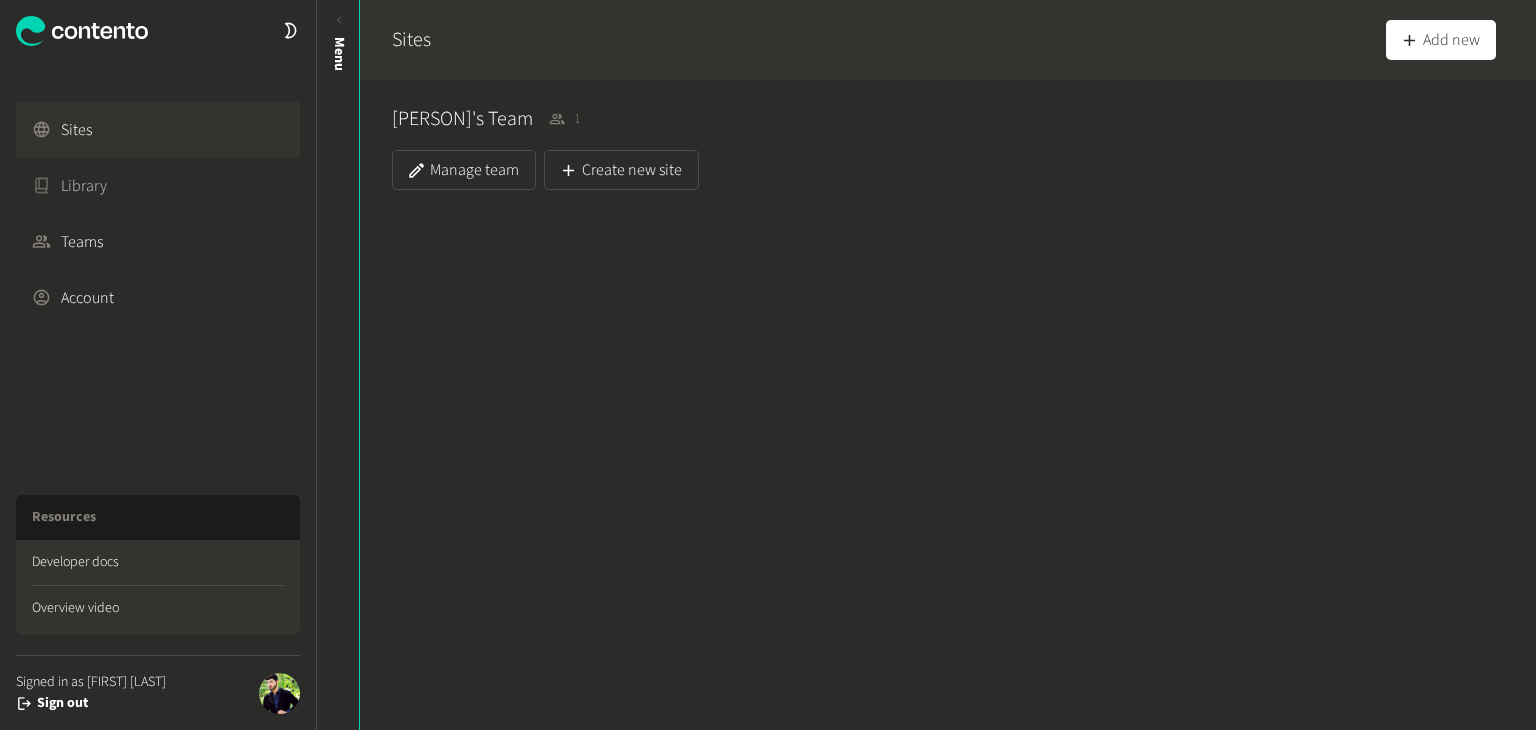 click on "Library" 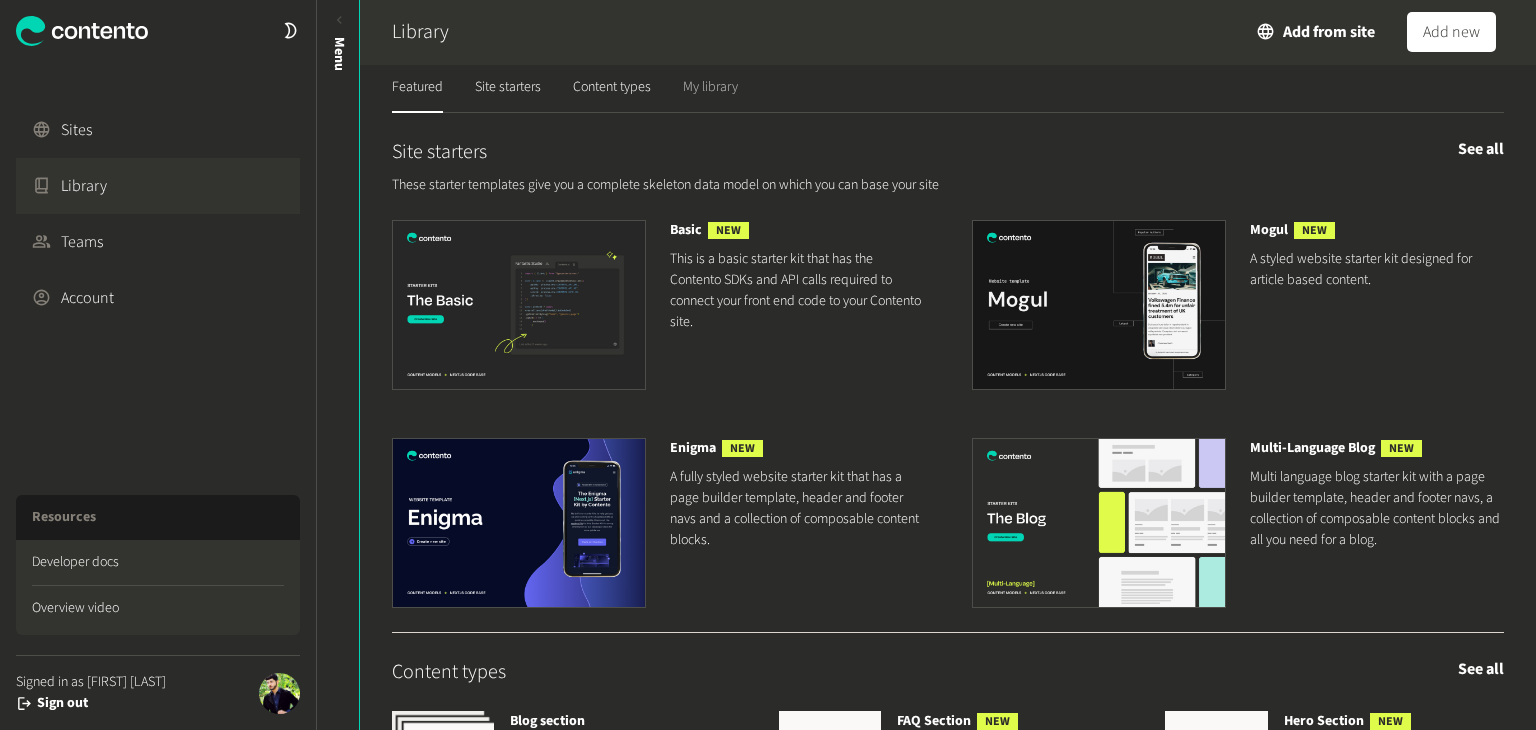 click on "My library" 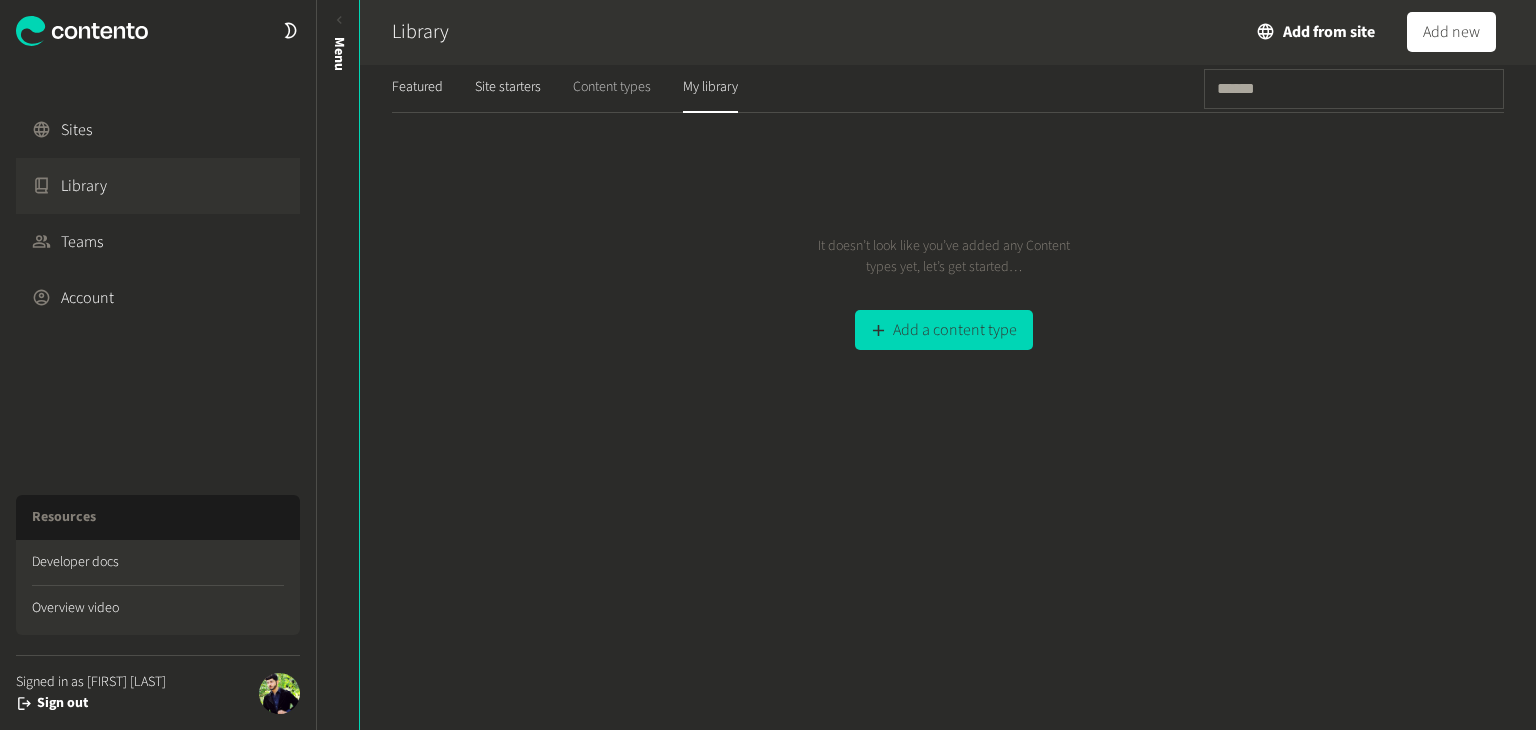 click on "Content types" 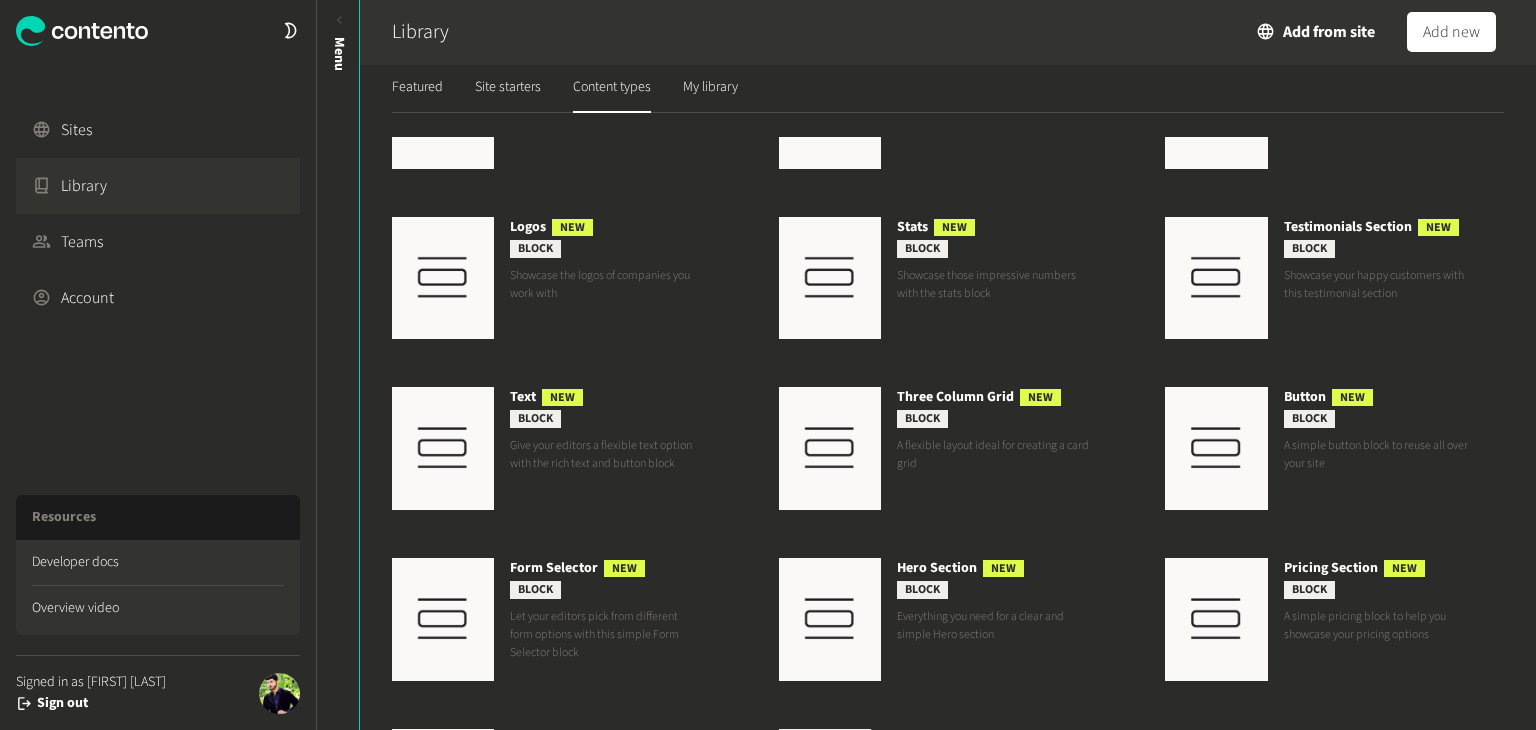 scroll, scrollTop: 198, scrollLeft: 0, axis: vertical 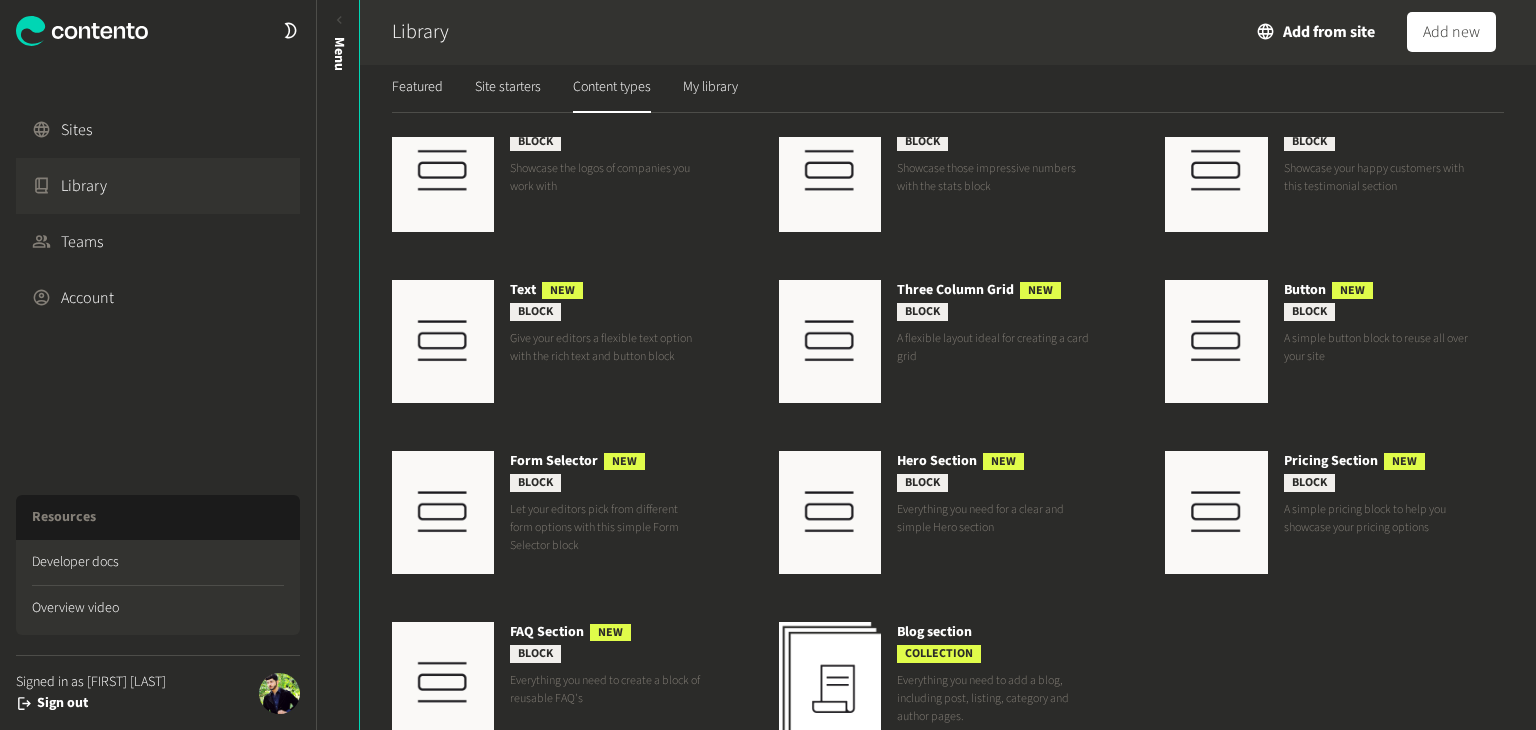 click 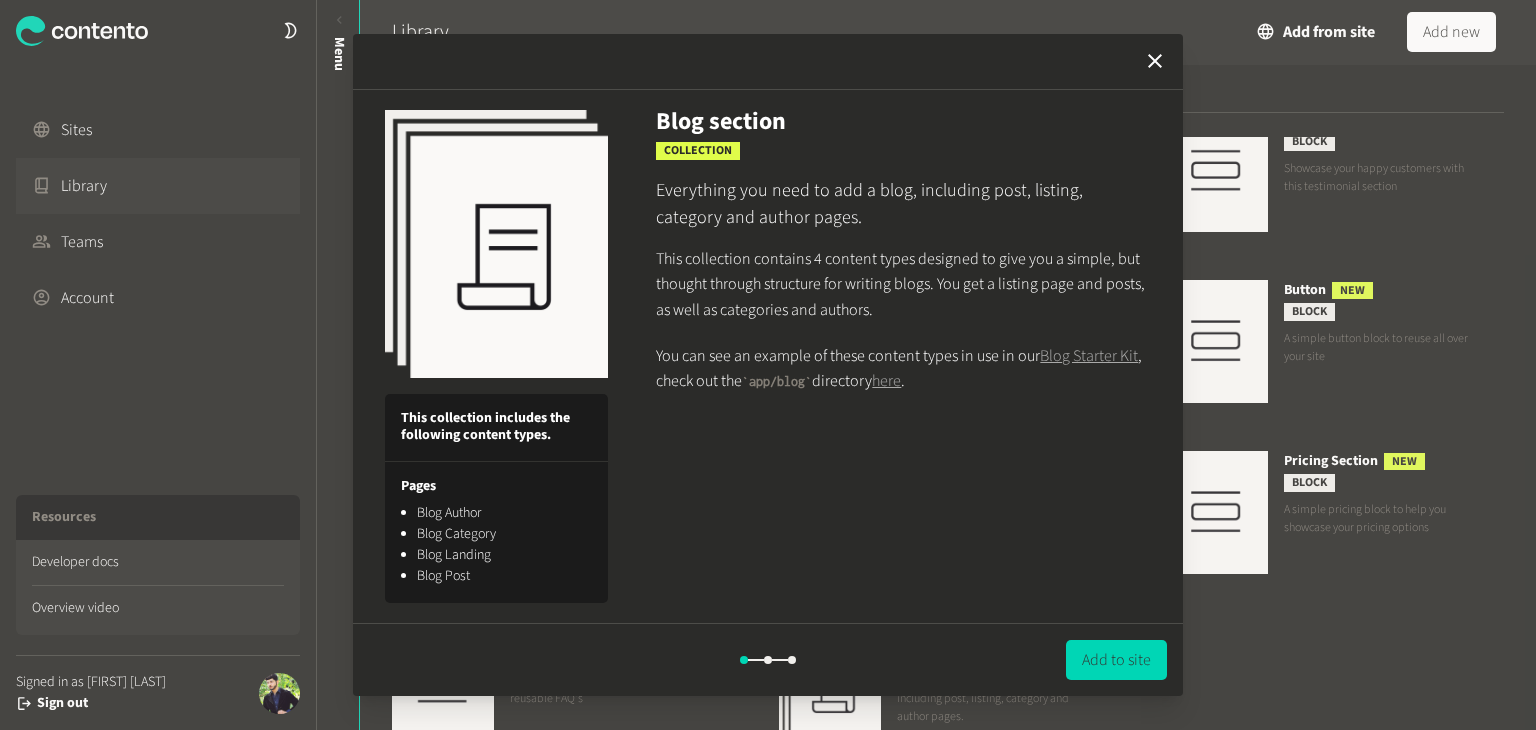 click on "This collection includes the following content types." at bounding box center (496, 427) 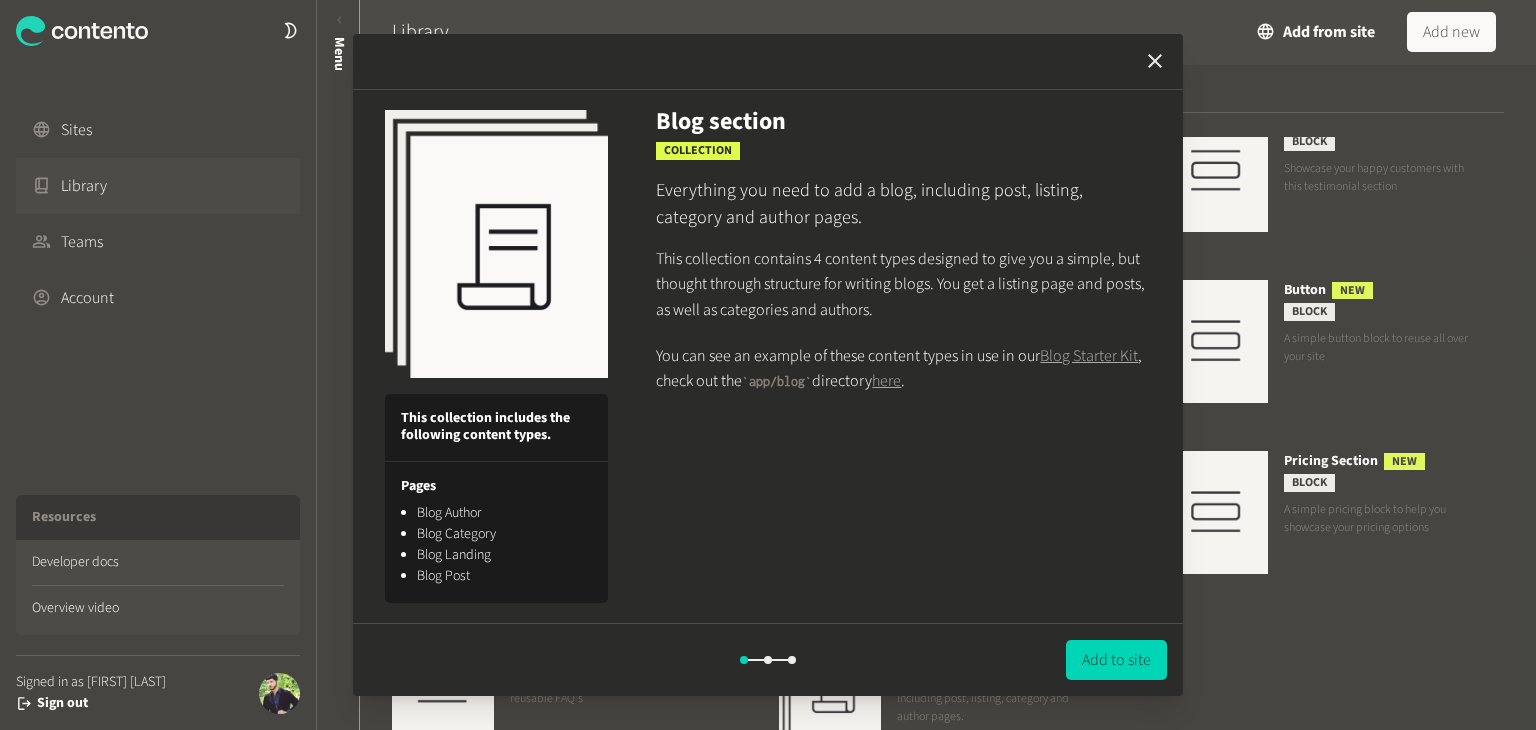 click 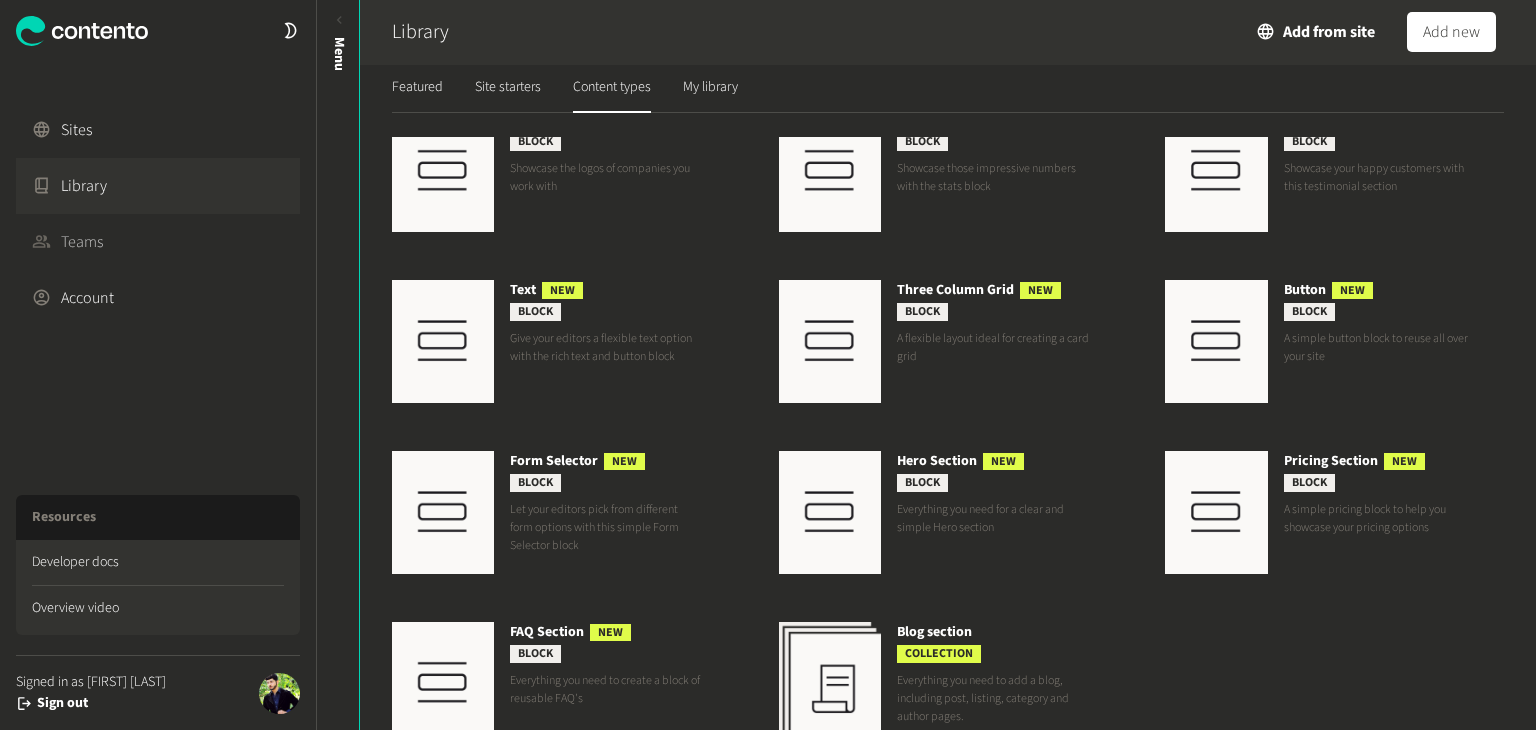 click on "Teams" 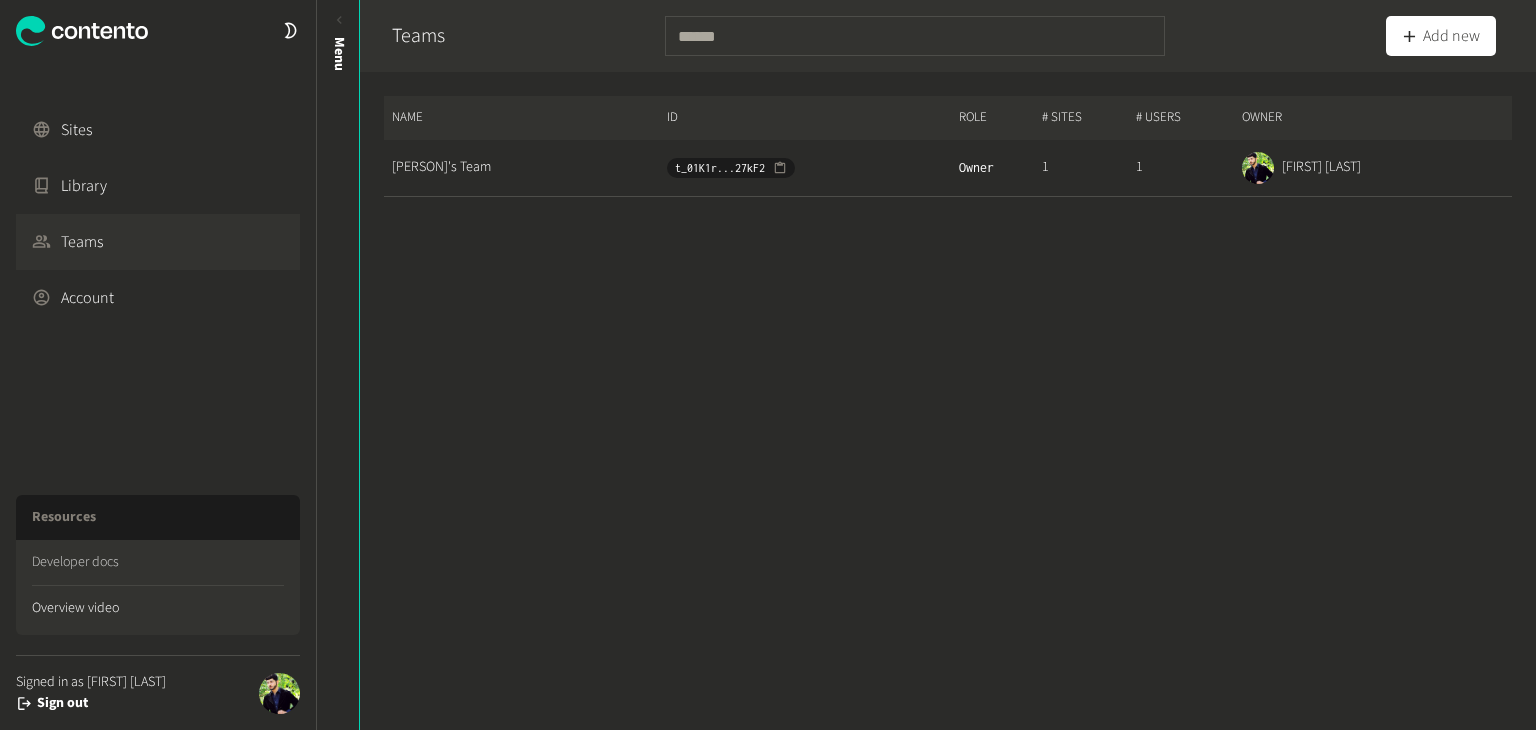 click on "Developer docs" 